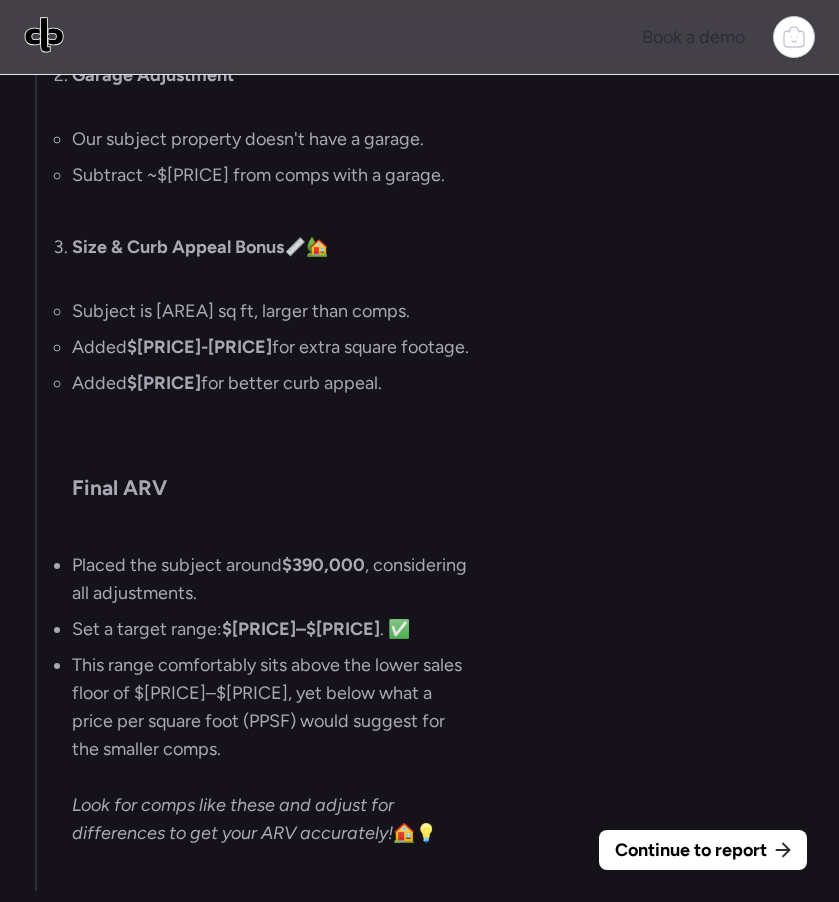 scroll, scrollTop: 0, scrollLeft: 0, axis: both 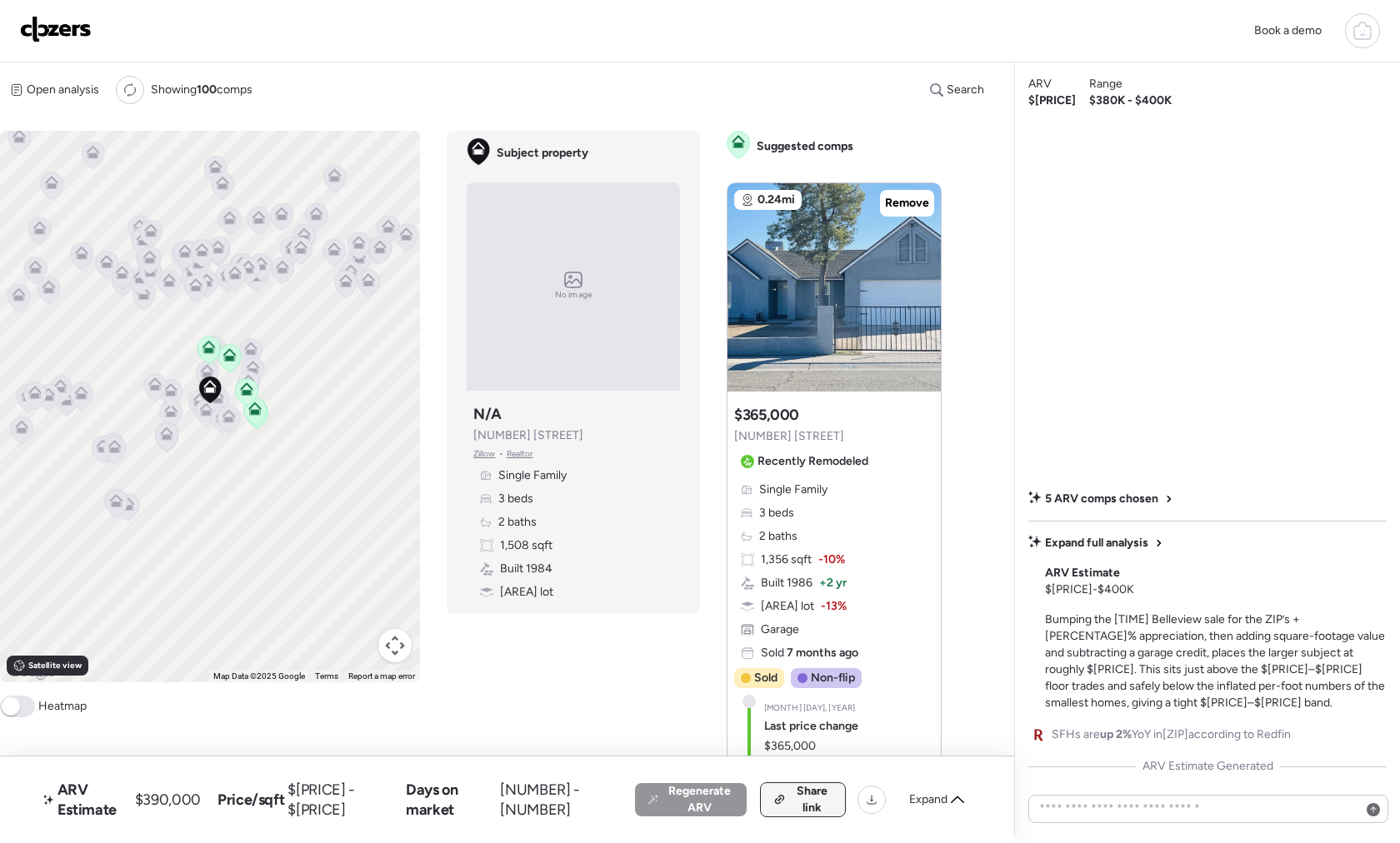 click on "Share link" at bounding box center [812, 800] 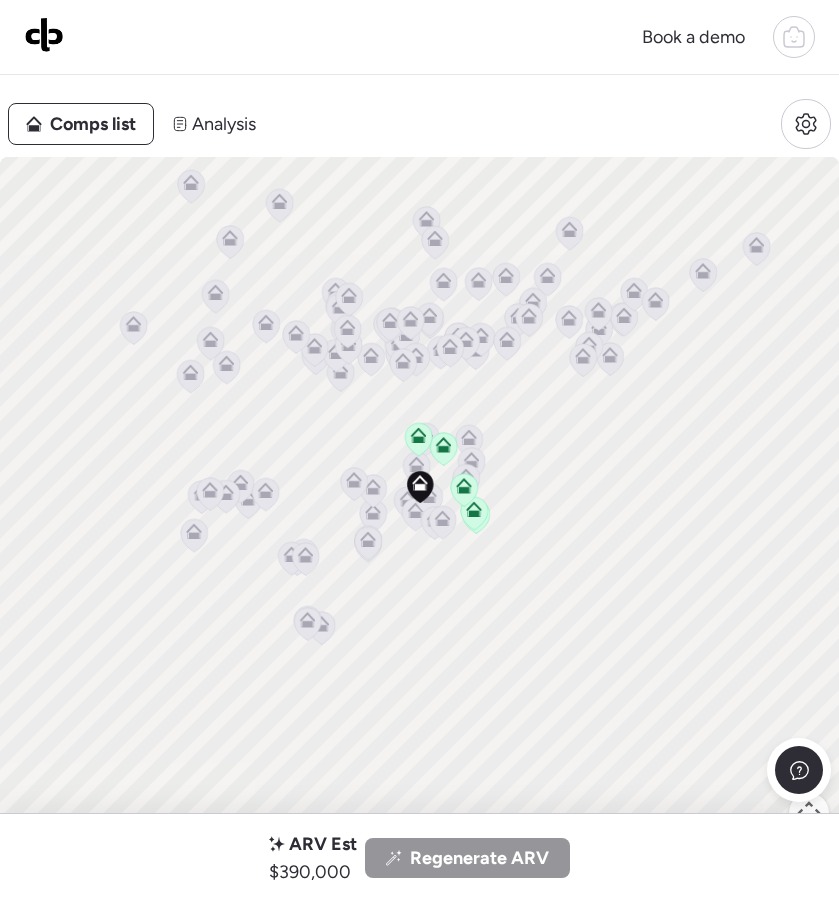 click at bounding box center [44, 34] 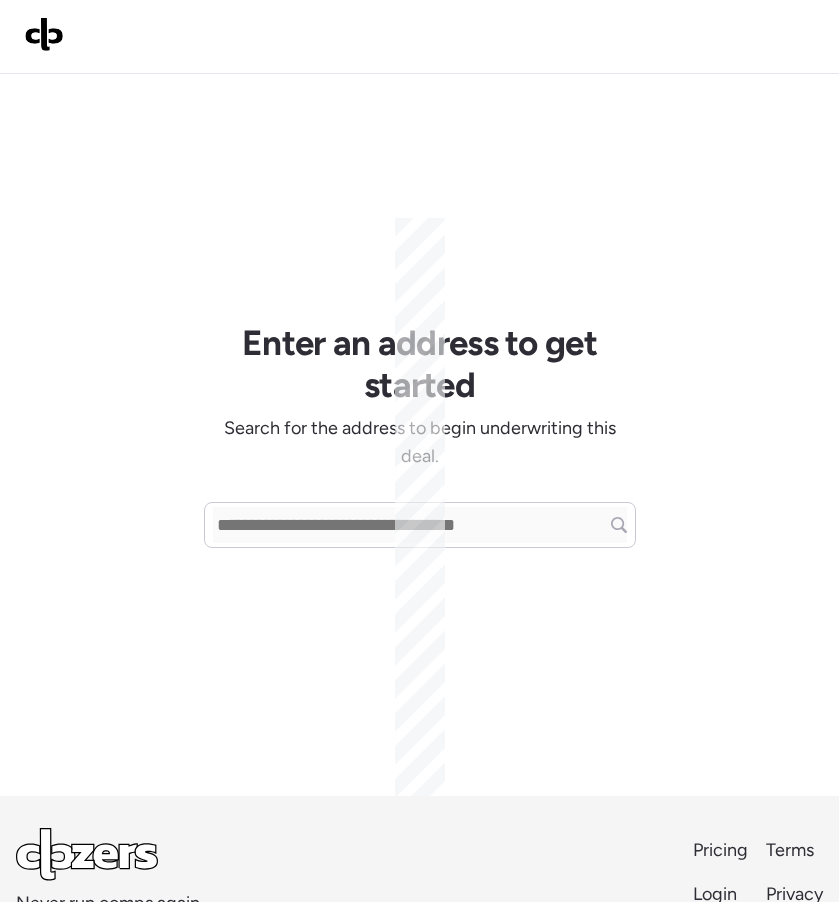 scroll, scrollTop: 0, scrollLeft: 0, axis: both 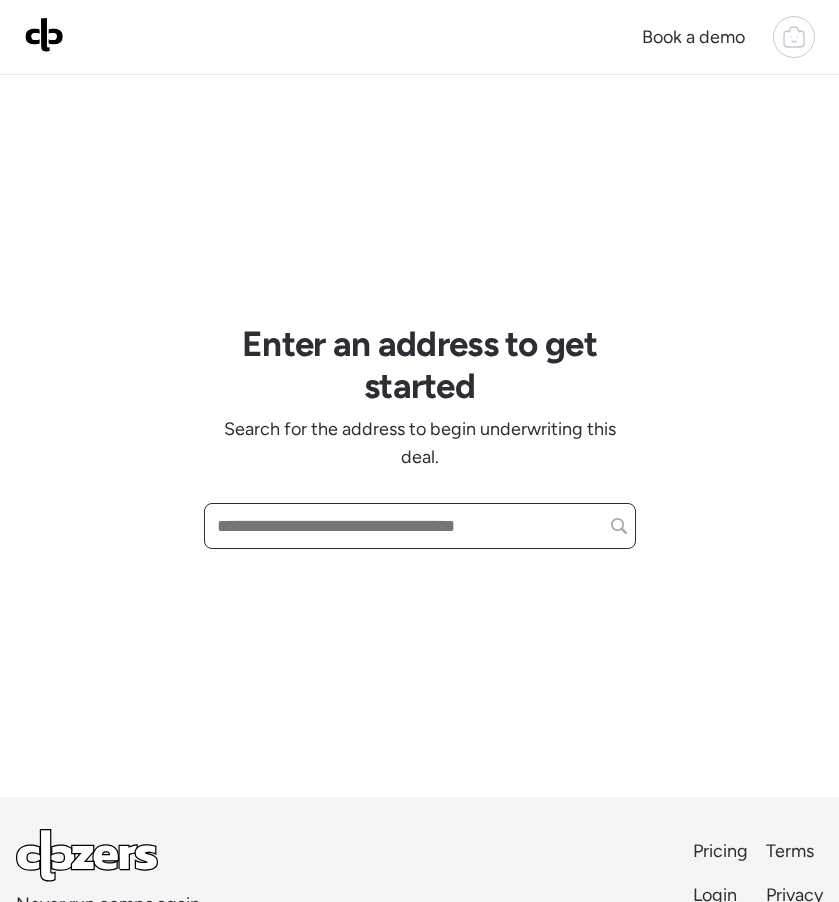 click at bounding box center (420, 526) 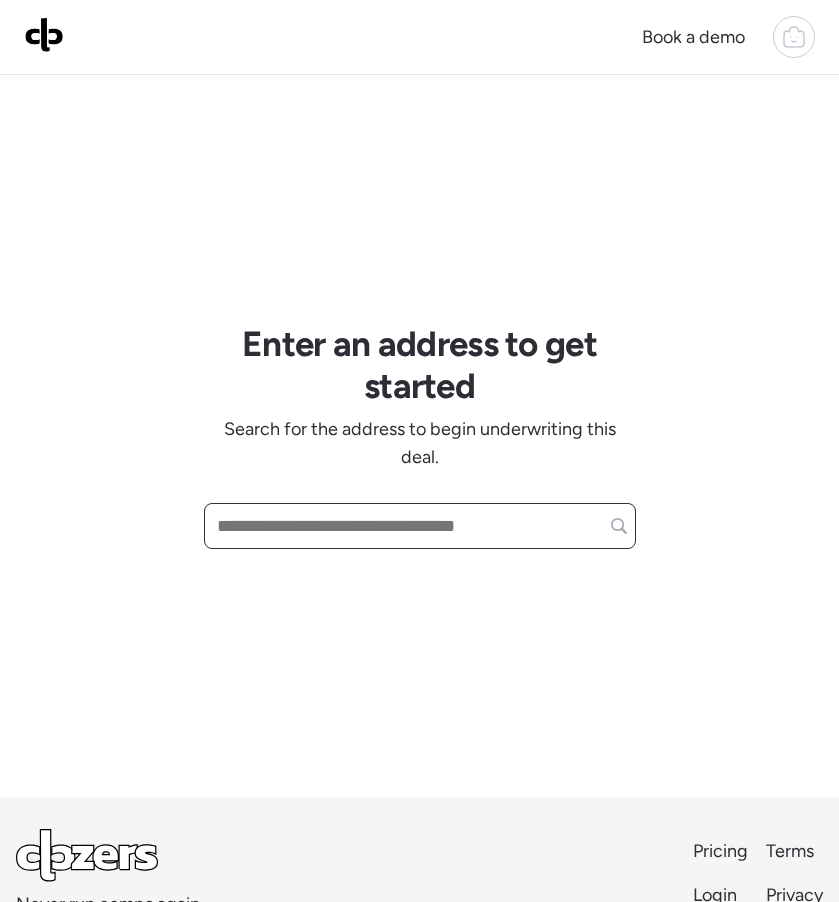 paste on "**********" 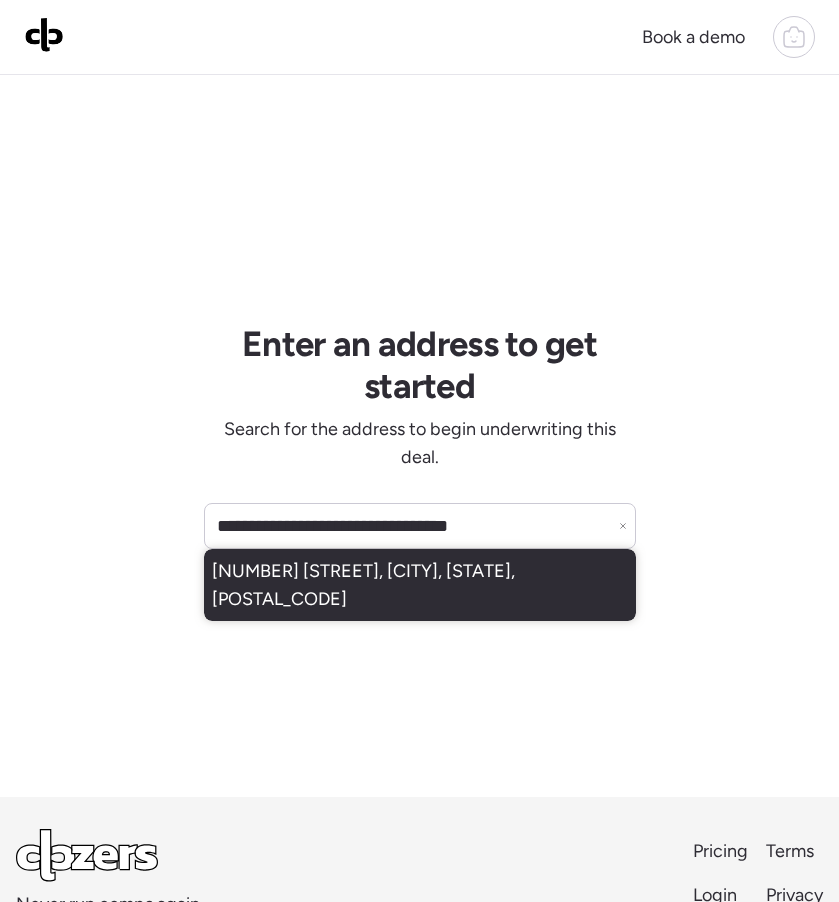 click on "[NUMBER] [STREET], [CITY], [STATE], [POSTAL_CODE]" at bounding box center (420, 585) 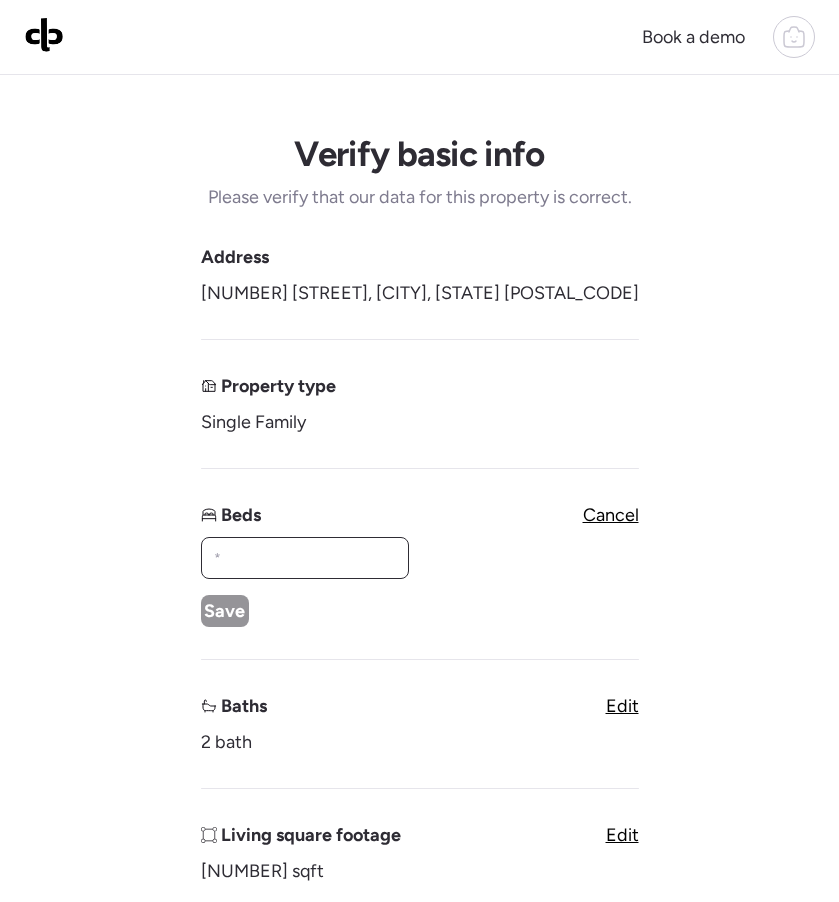 click at bounding box center [305, 558] 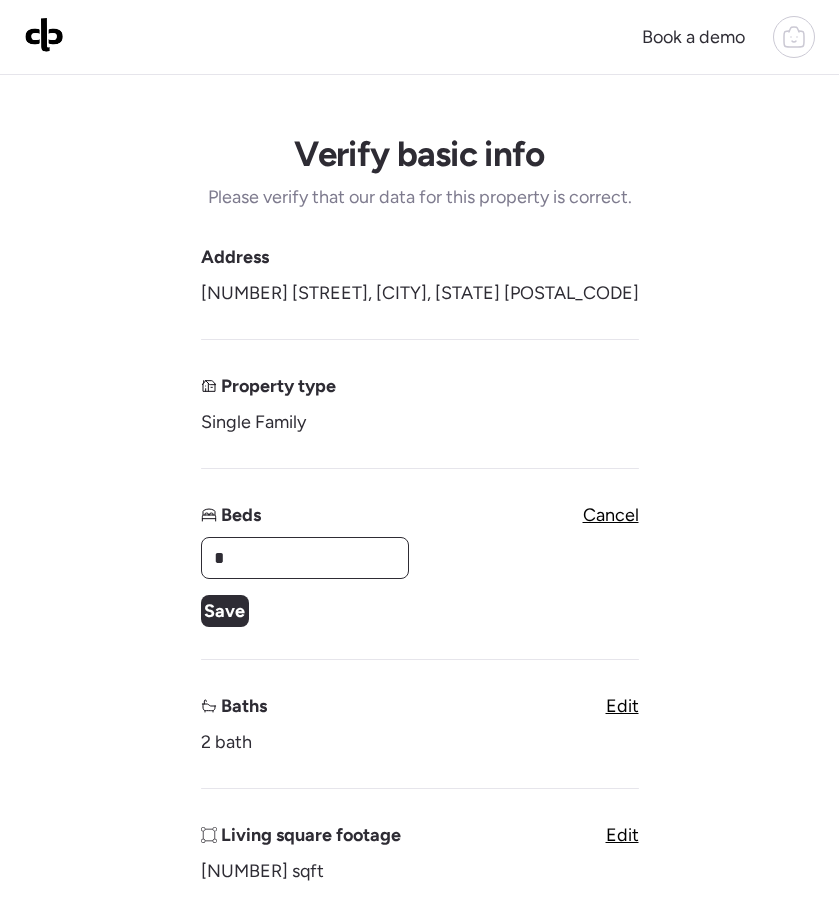 type on "*" 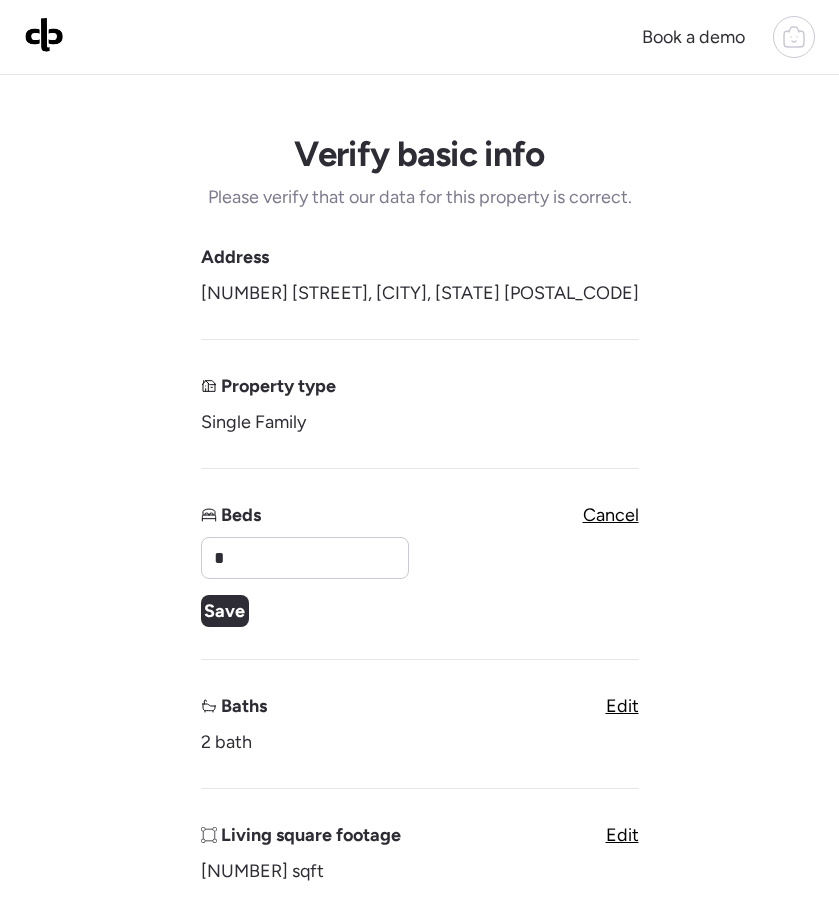 click on "Save" at bounding box center (224, 611) 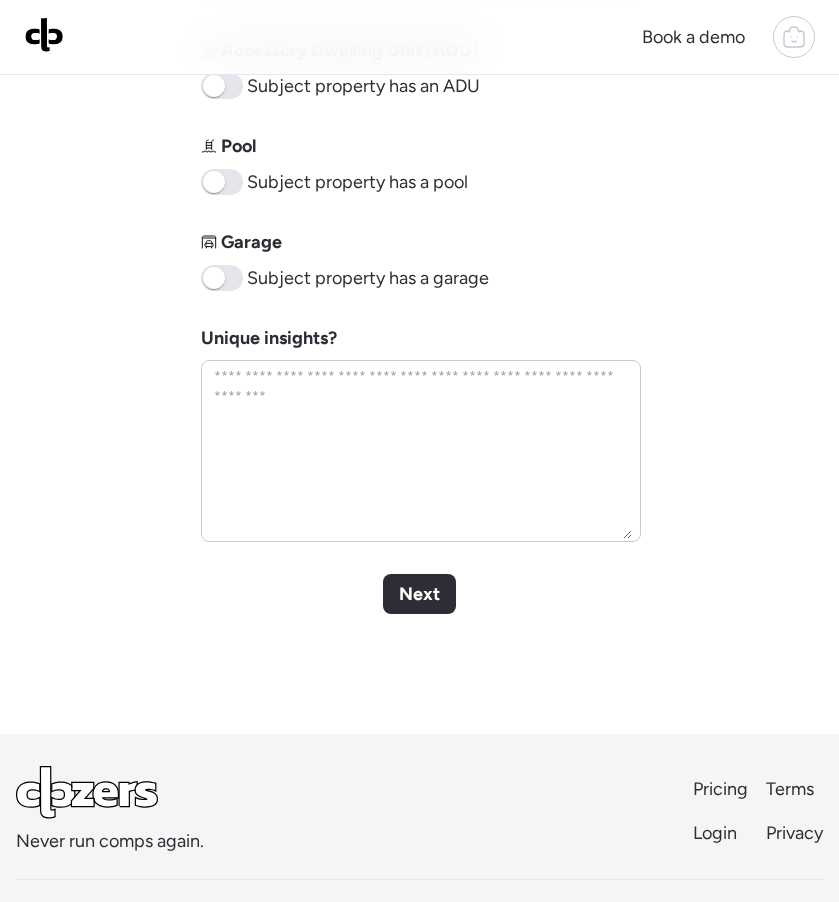 scroll, scrollTop: 979, scrollLeft: 0, axis: vertical 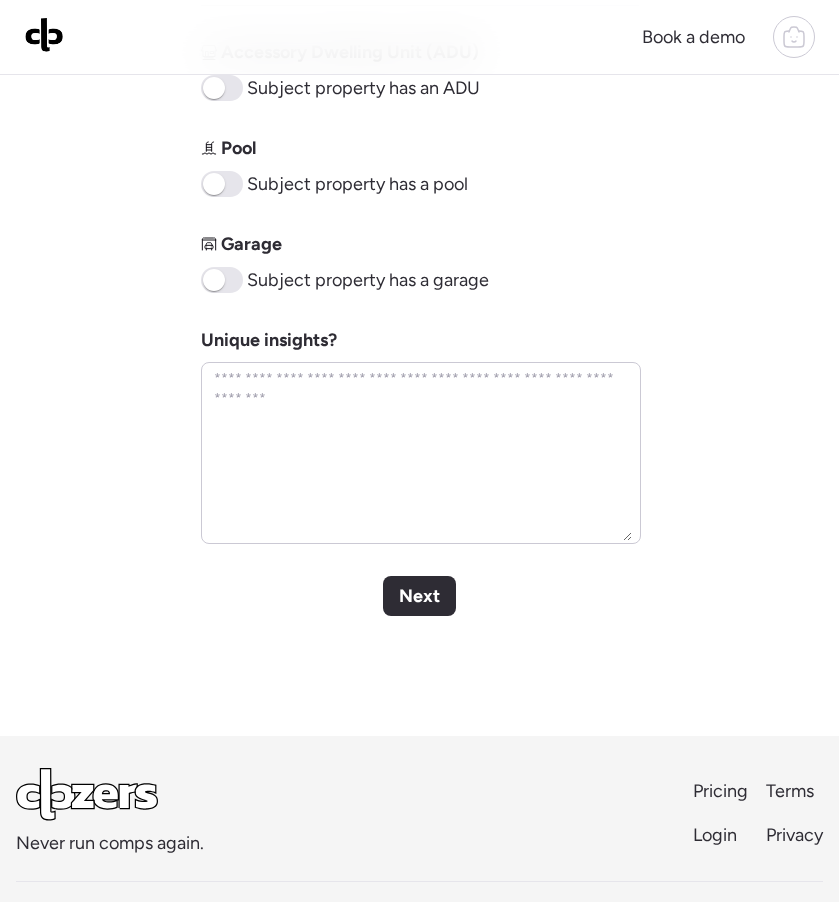click on "Next" at bounding box center [419, 596] 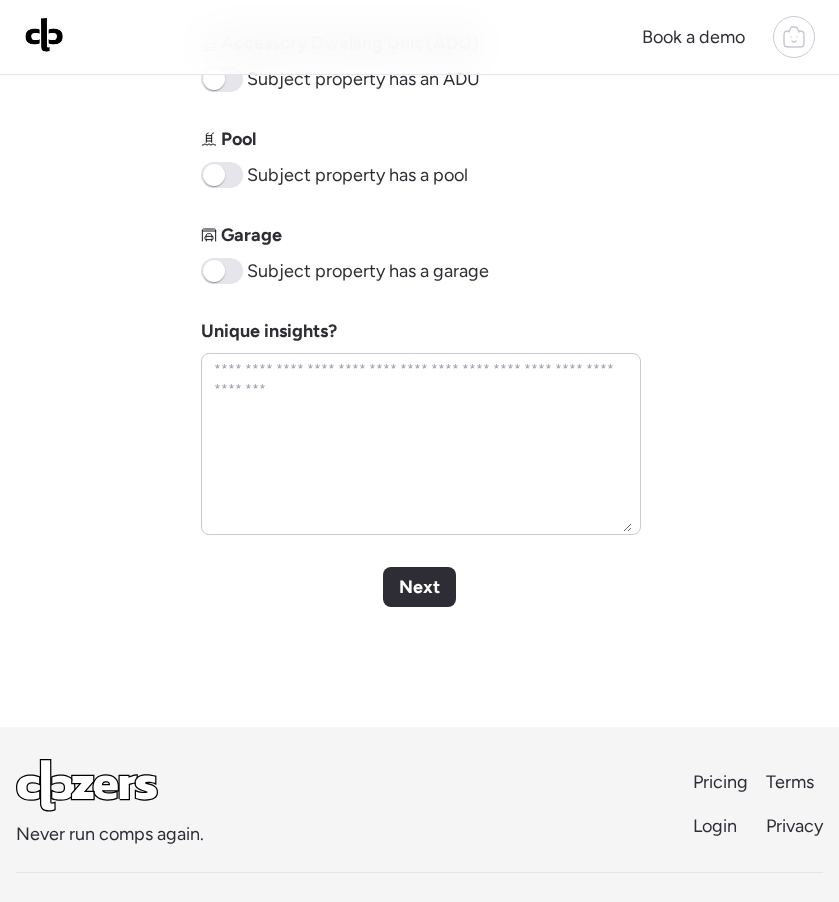click on "Next" at bounding box center (419, 587) 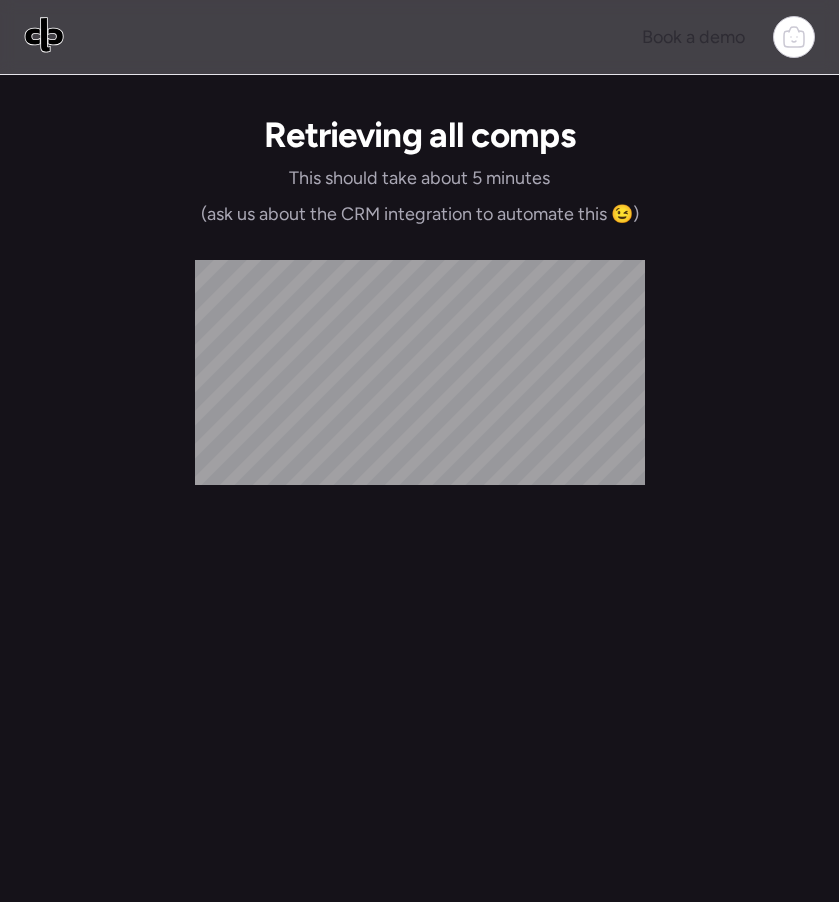 scroll, scrollTop: 0, scrollLeft: 0, axis: both 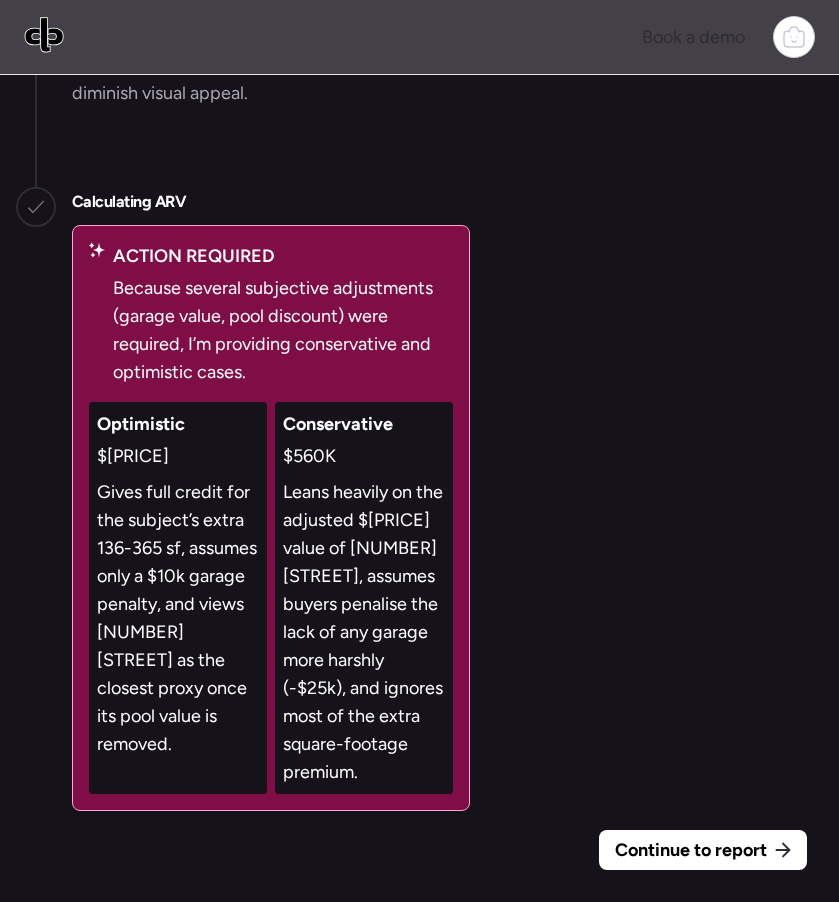 click on "Leans heavily on the adjusted $[PRICE] value of [NUMBER] [STREET], assumes buyers penalise the lack of any garage more harshly (-$25k), and ignores most of the extra square-footage premium." at bounding box center (364, 632) 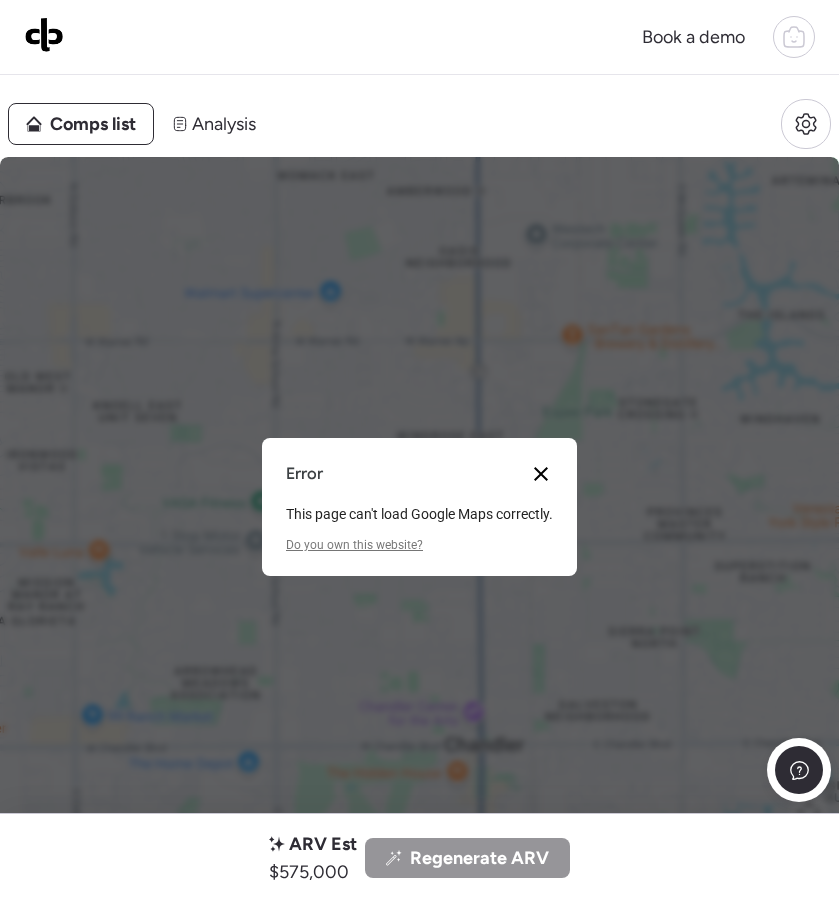 click at bounding box center (541, 474) 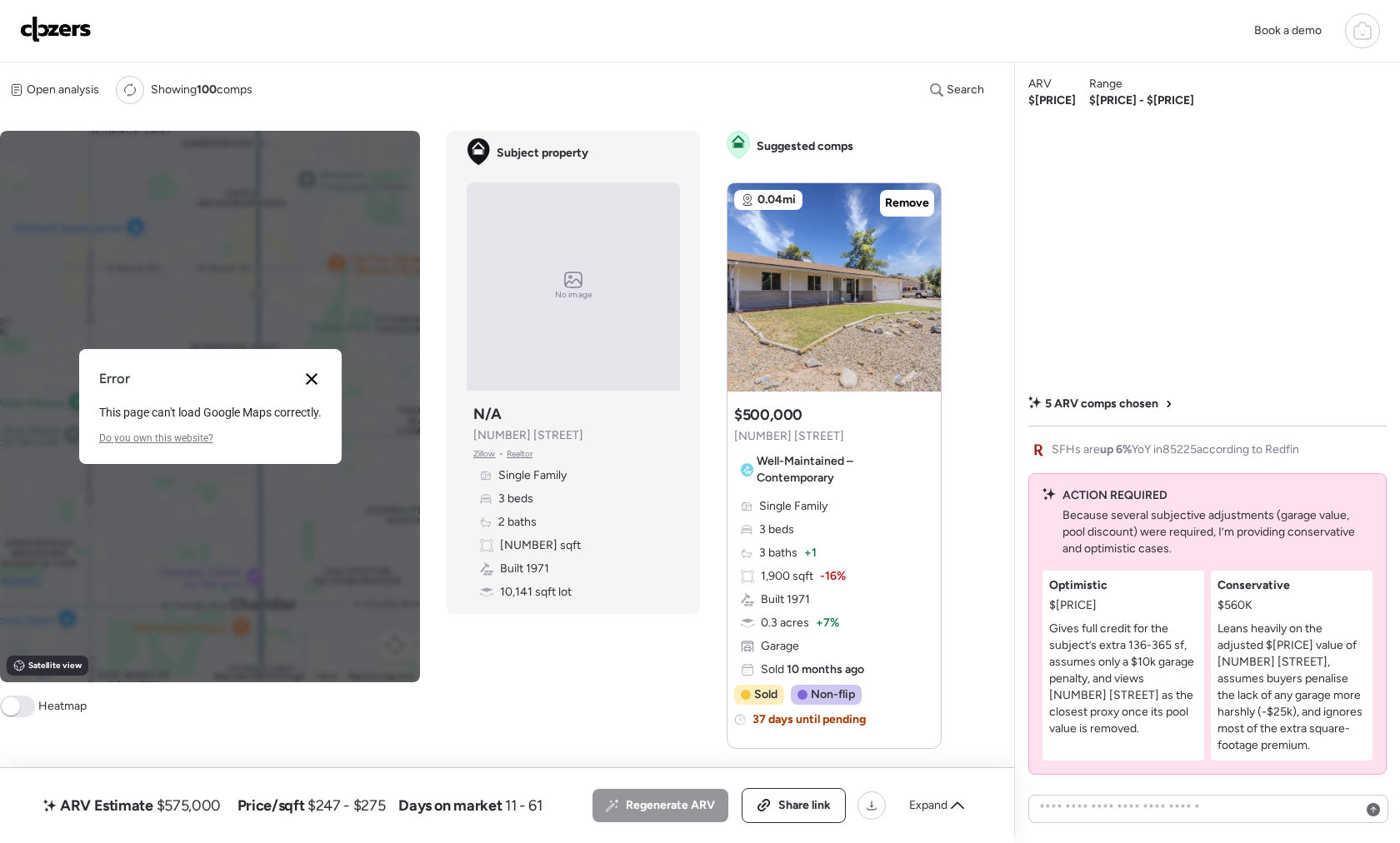 click at bounding box center [312, 379] 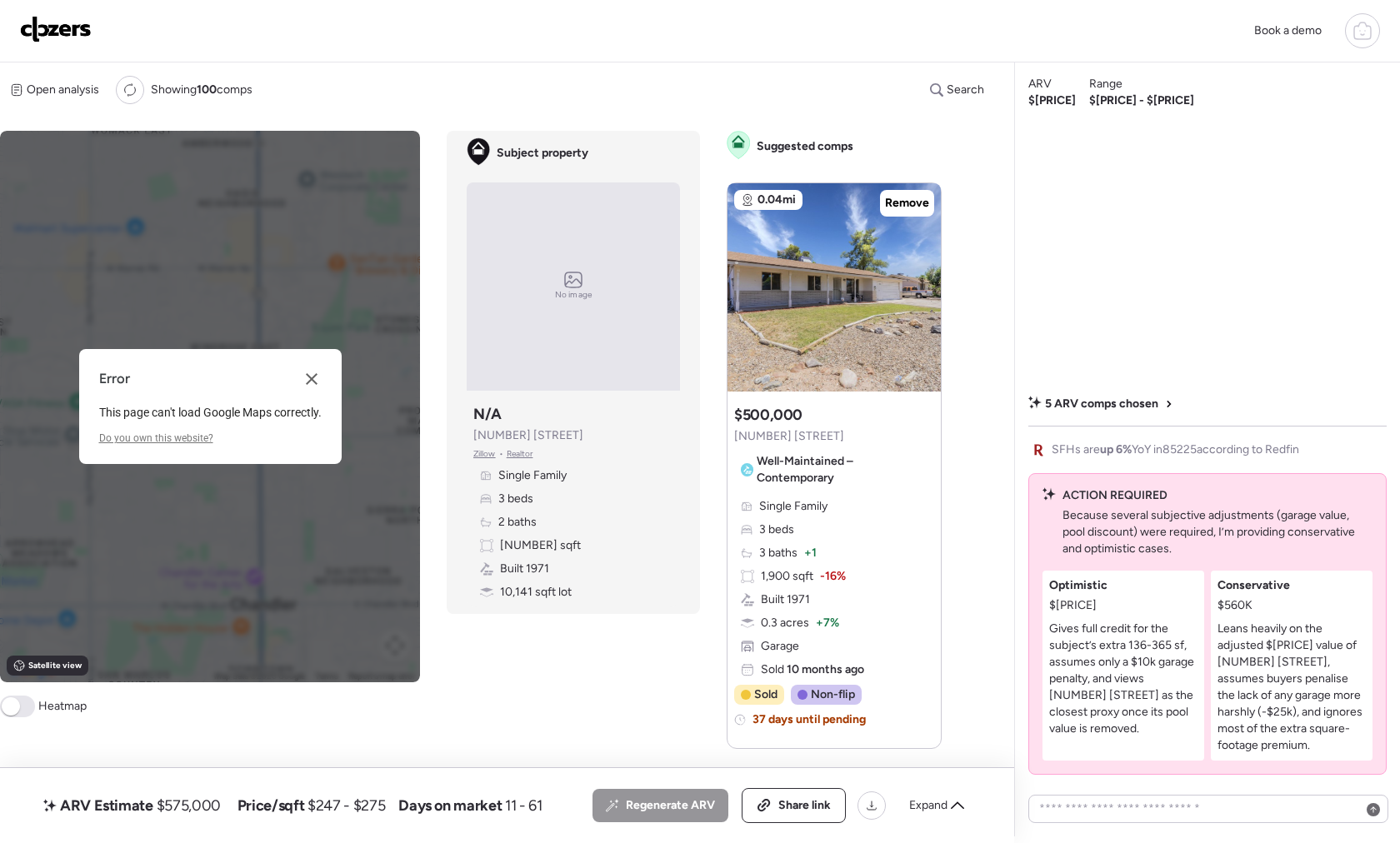 click on "Leans heavily on the adjusted $[PRICE] value of [NUMBER] [STREET], assumes buyers penalise the lack of any garage more harshly (-$25k), and ignores most of the extra square-footage premium." at bounding box center [1292, 687] 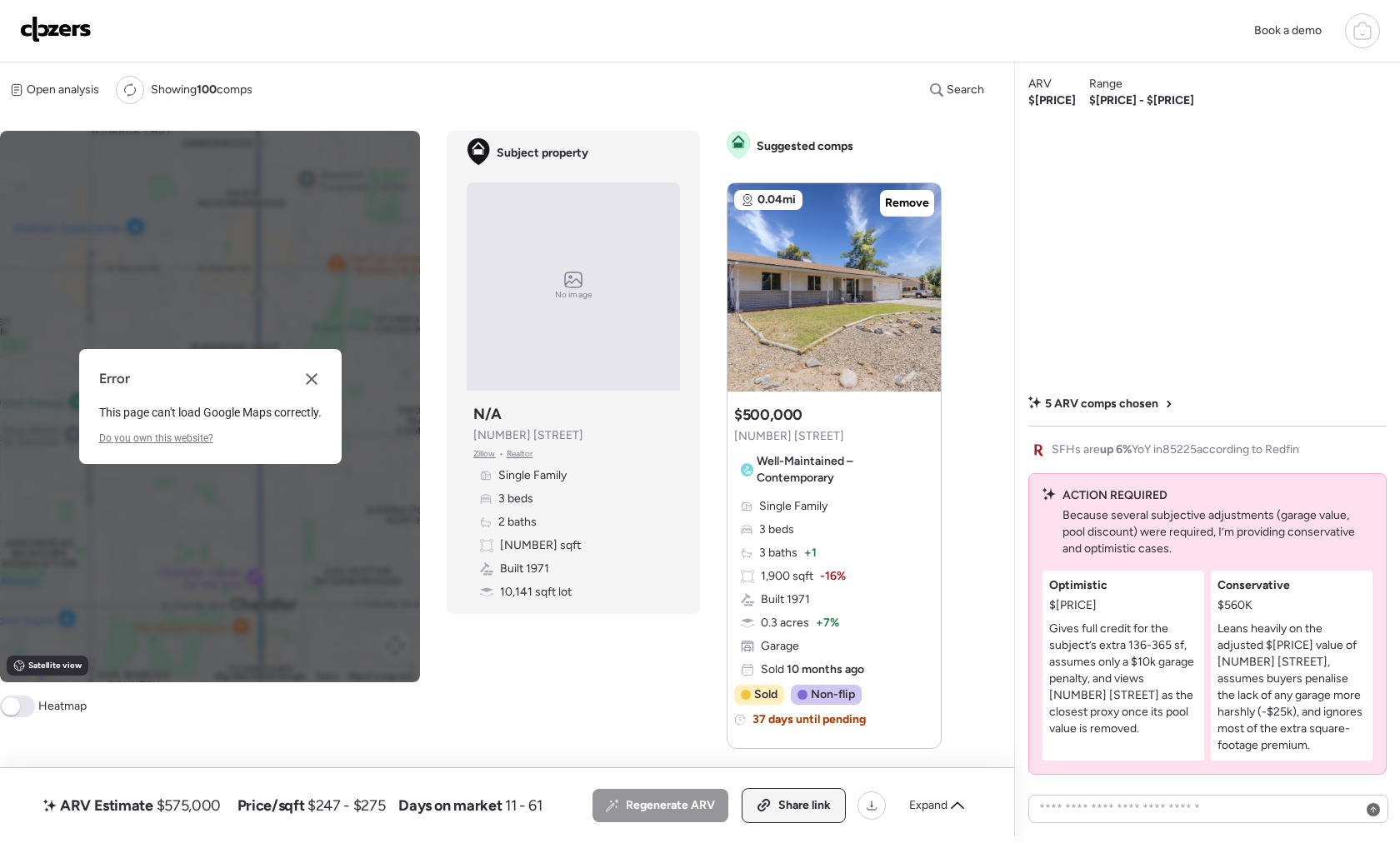 click on "Share link" at bounding box center (793, 806) 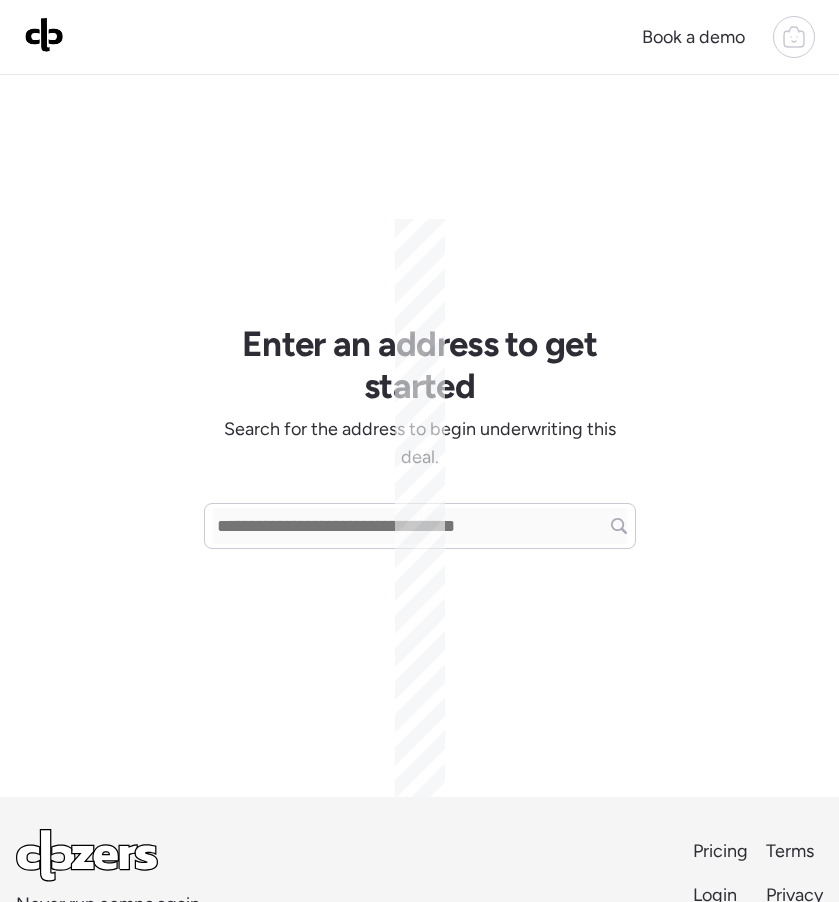 scroll, scrollTop: 0, scrollLeft: 0, axis: both 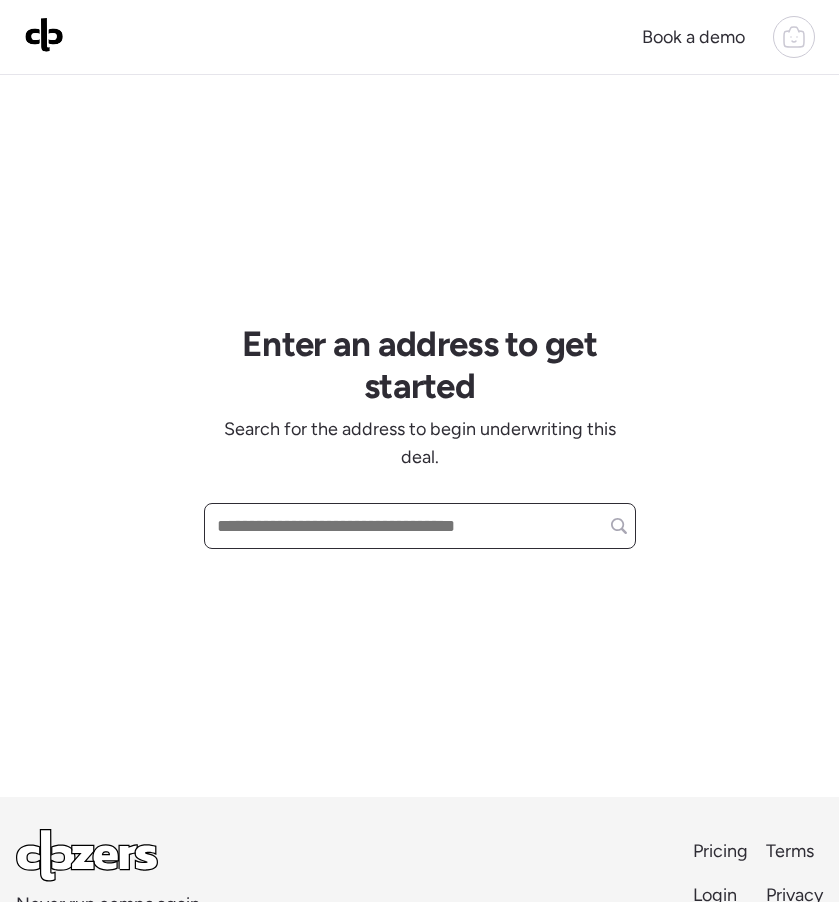 click at bounding box center [420, 526] 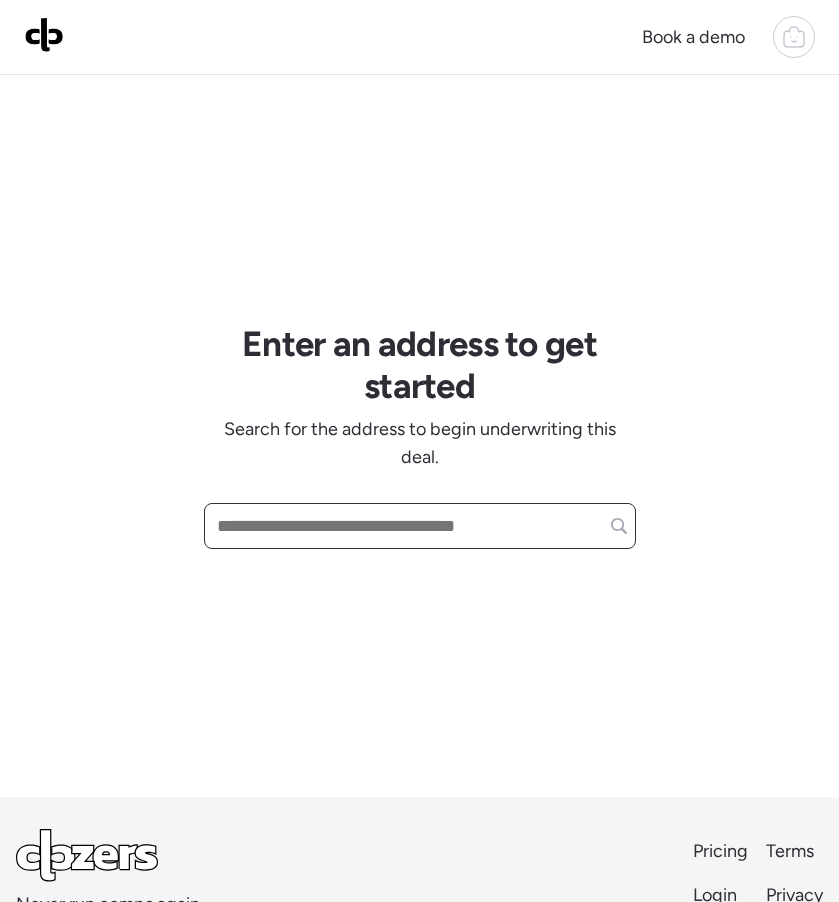 paste on "**********" 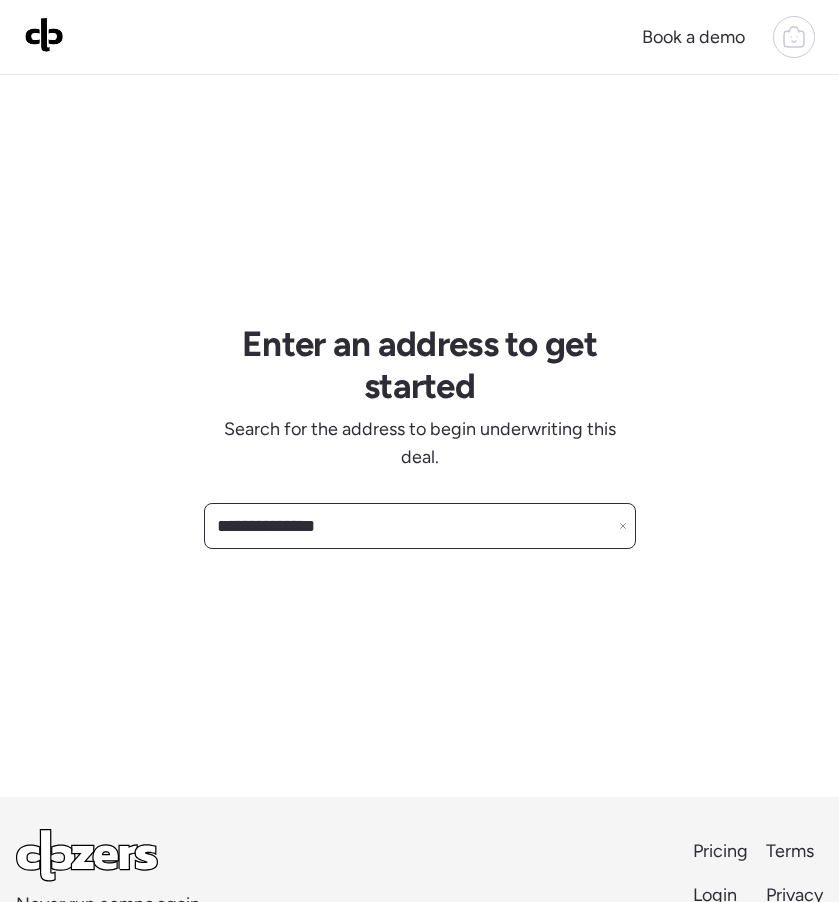 click on "**********" at bounding box center (420, 526) 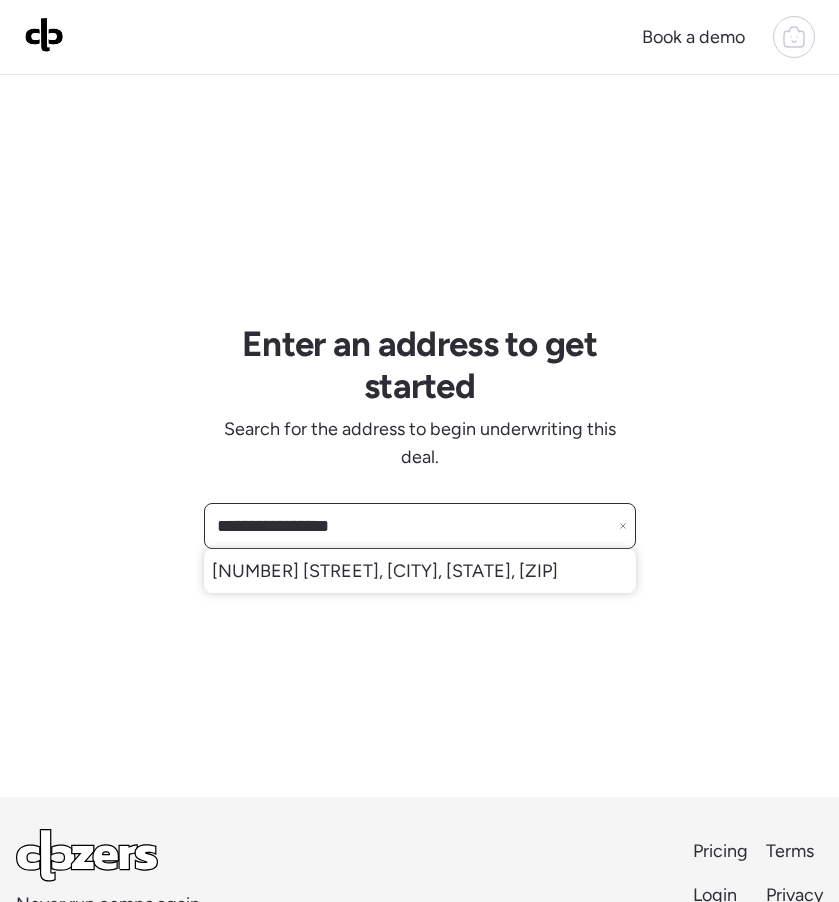 click on "**********" at bounding box center (420, 526) 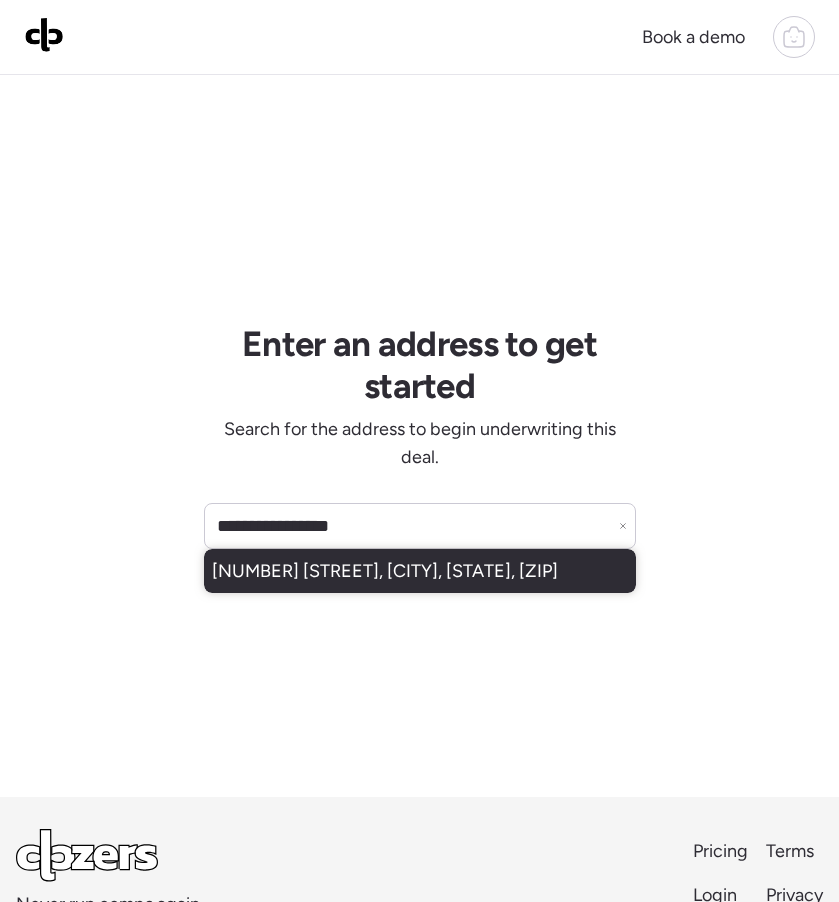 click on "[NUMBER] [STREET], [CITY], [STATE], [ZIP]" at bounding box center [385, 571] 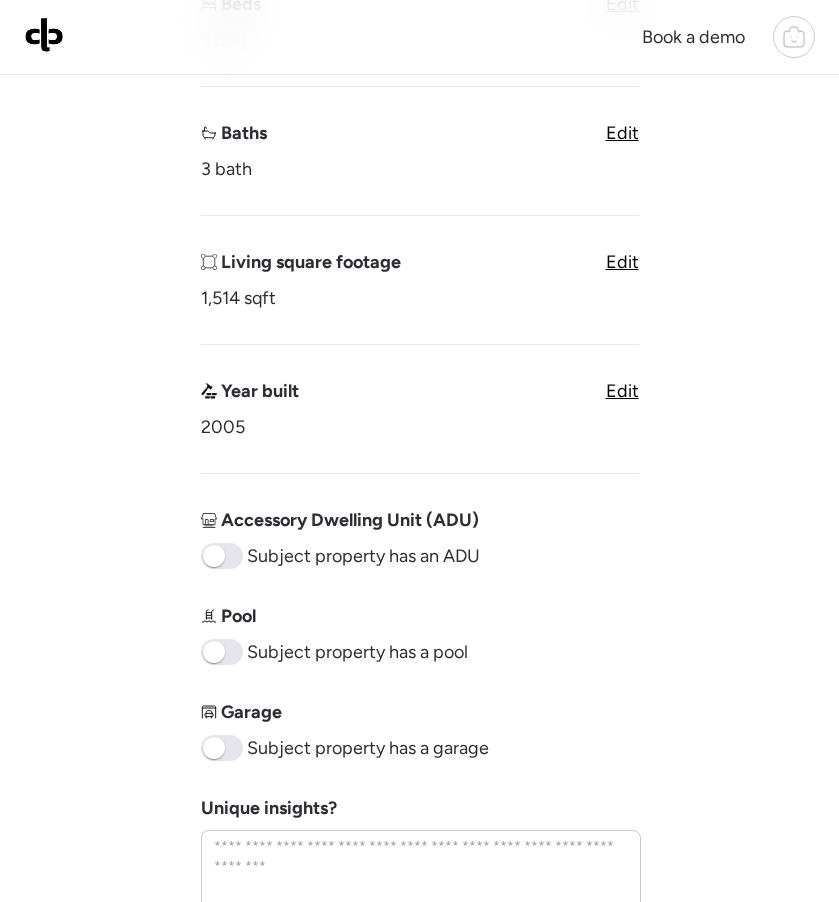 scroll, scrollTop: 514, scrollLeft: 0, axis: vertical 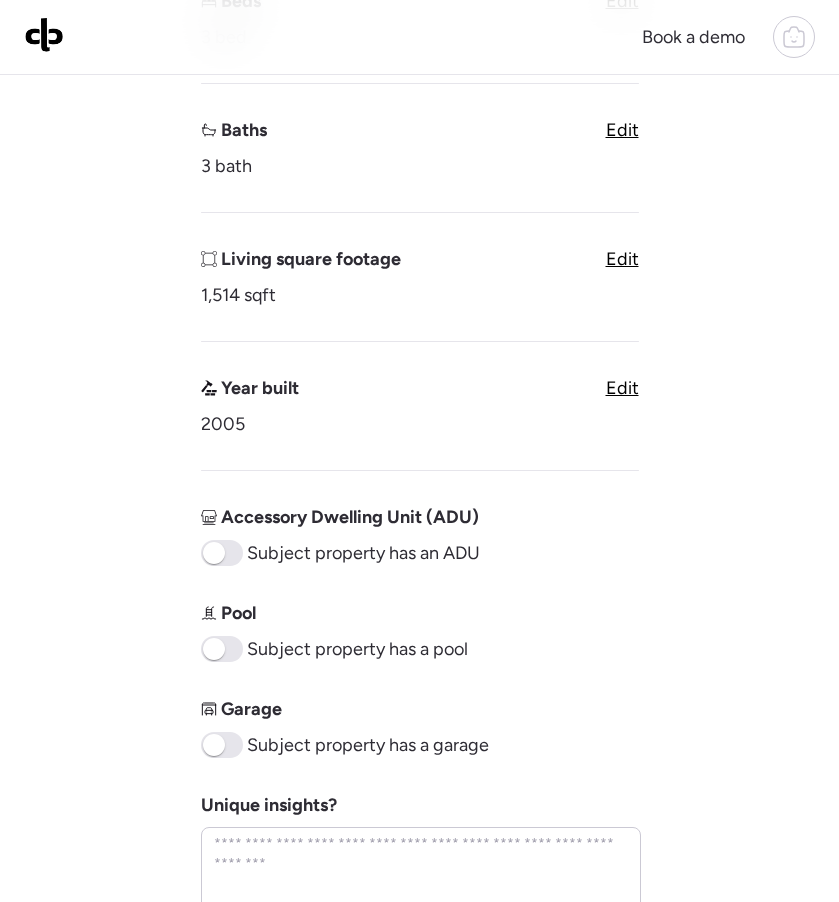 click at bounding box center [214, 745] 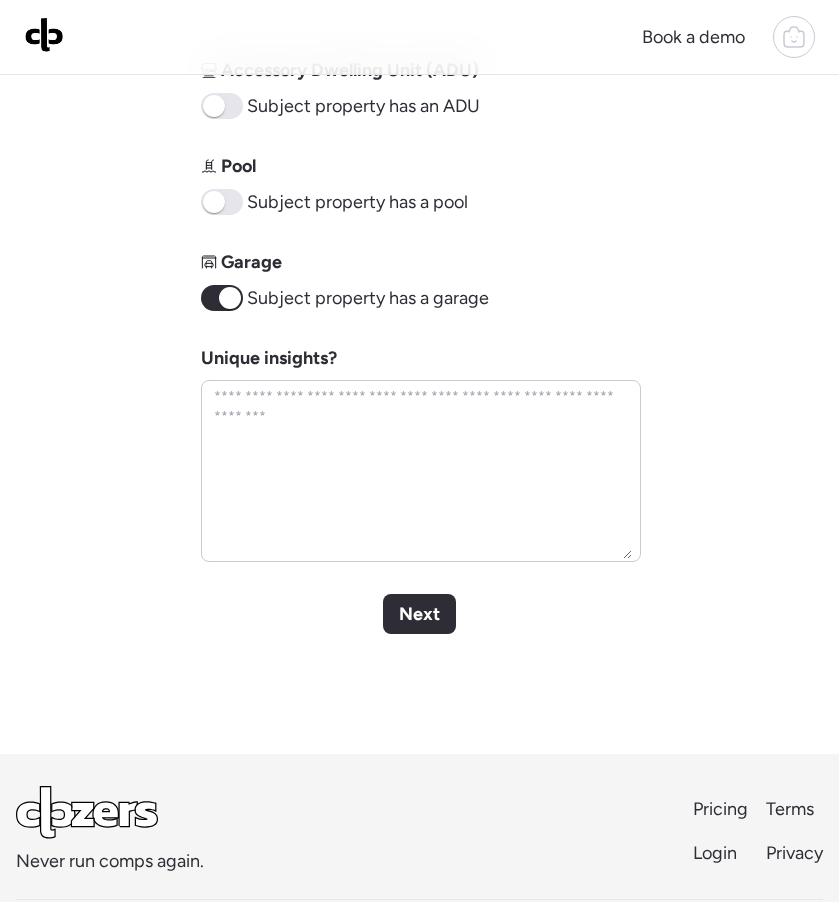 scroll, scrollTop: 951, scrollLeft: 0, axis: vertical 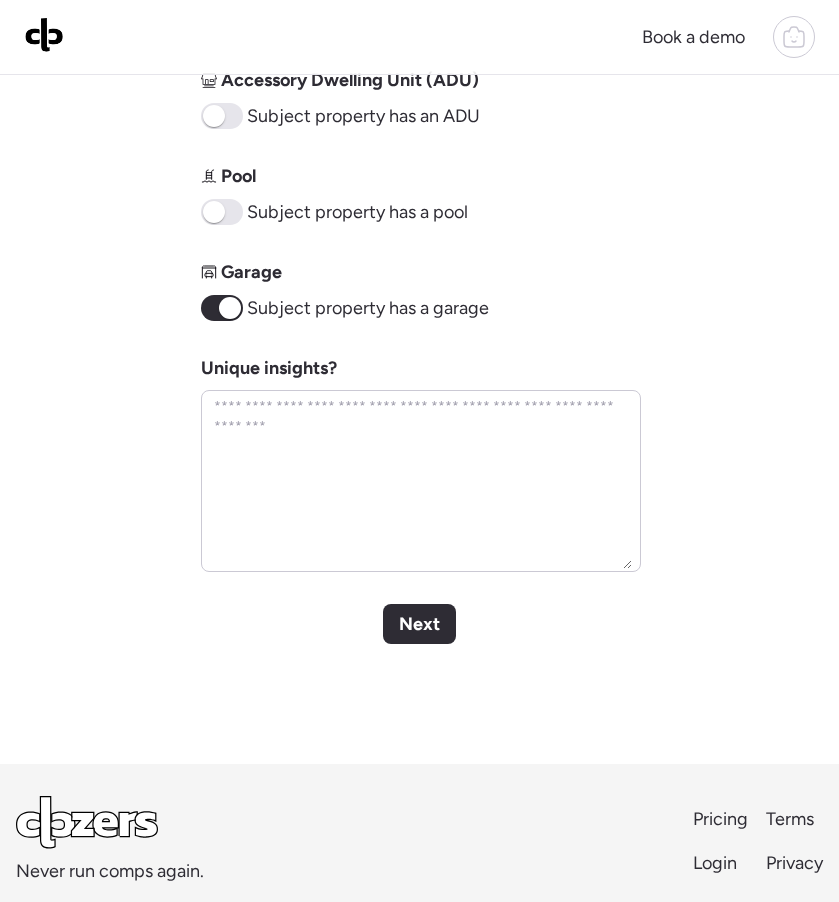 click on "Next" at bounding box center (419, 624) 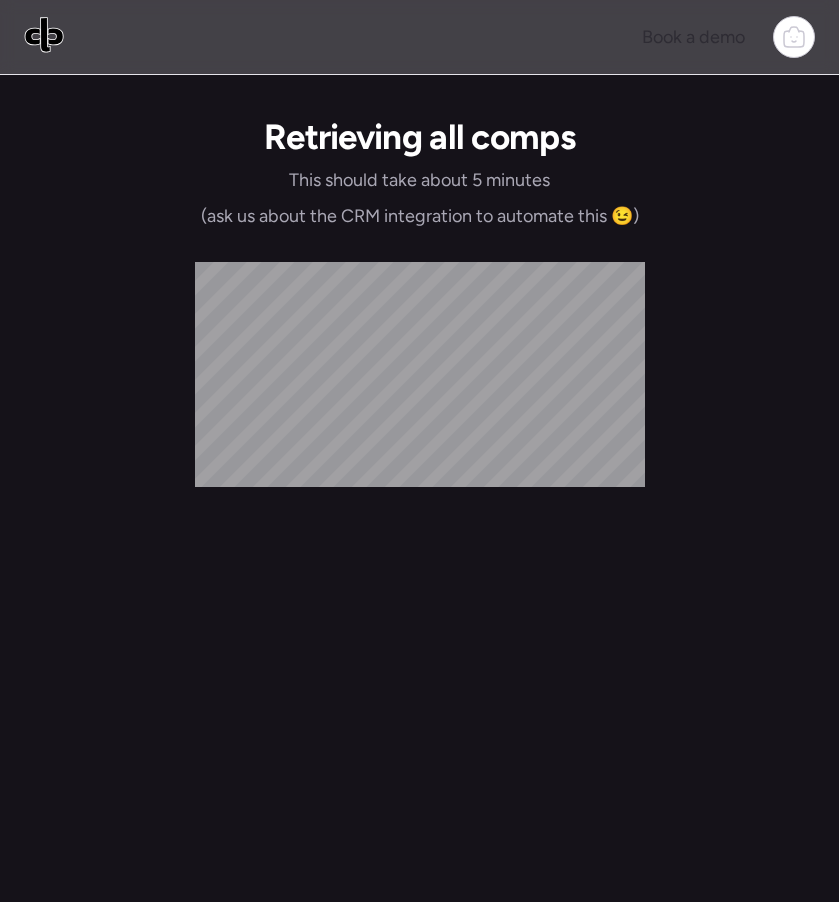 scroll, scrollTop: 0, scrollLeft: 0, axis: both 